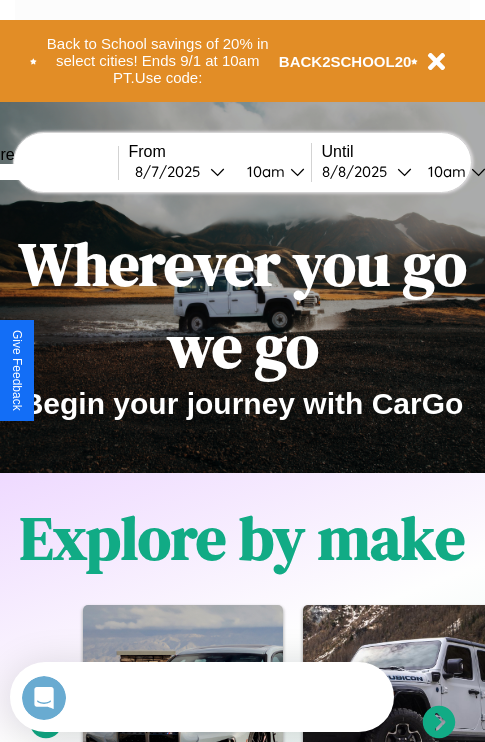 scroll, scrollTop: 0, scrollLeft: 0, axis: both 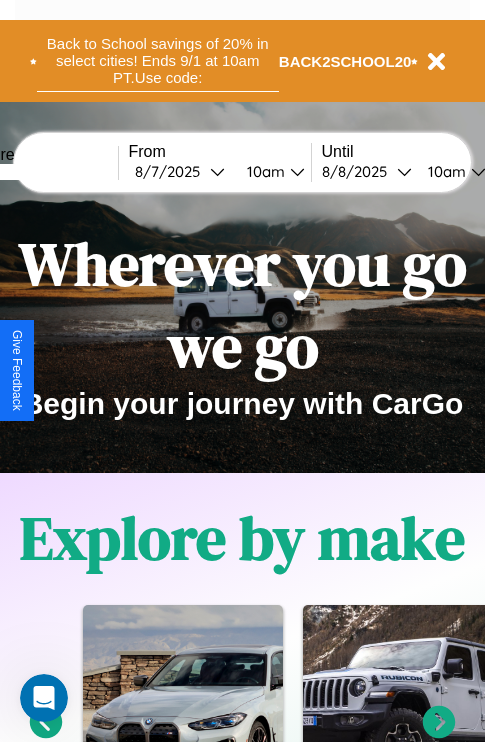 click on "Back to School savings of 20% in select cities! Ends 9/1 at 10am PT.  Use code:" at bounding box center [158, 61] 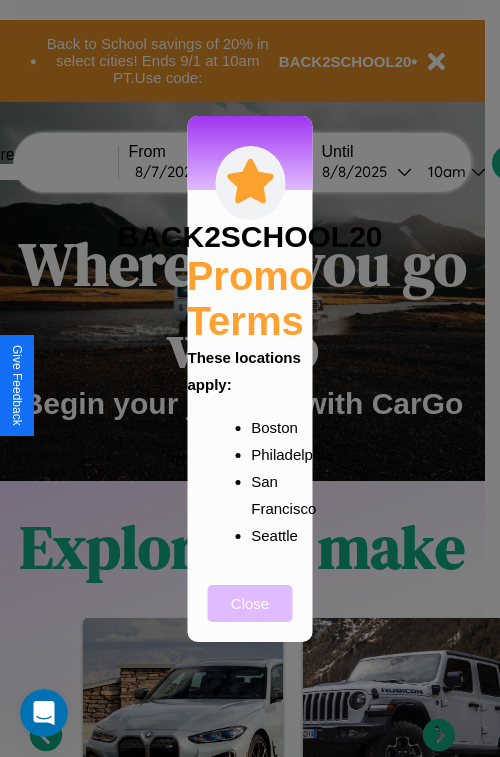 click on "Close" at bounding box center (250, 603) 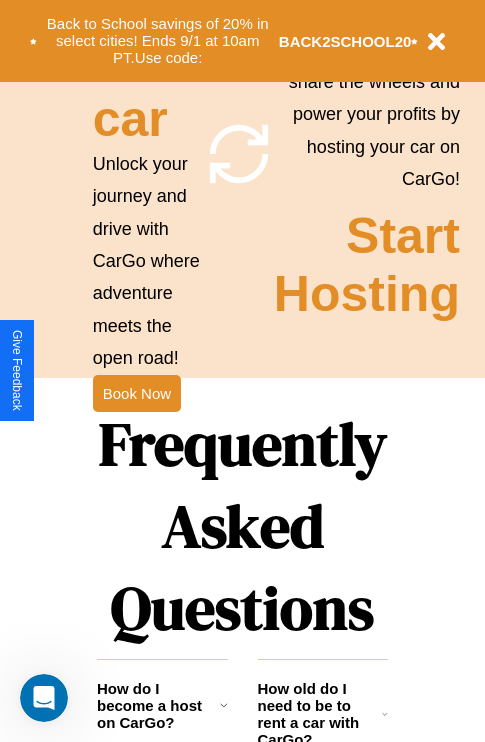 scroll, scrollTop: 1947, scrollLeft: 0, axis: vertical 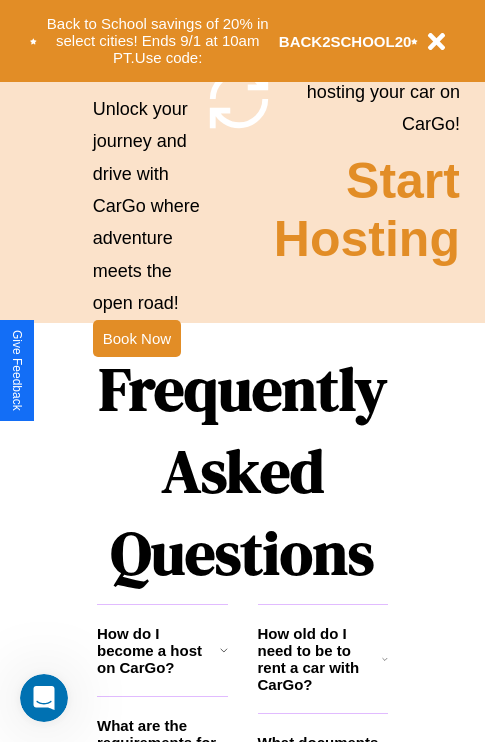 click on "Frequently Asked Questions" at bounding box center [242, 471] 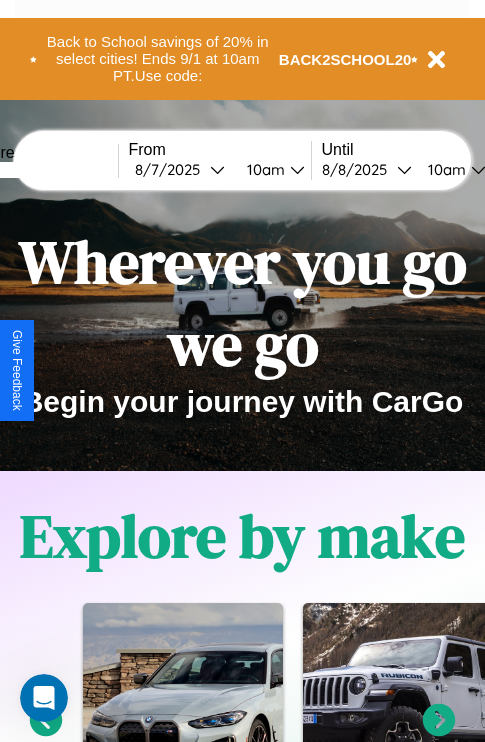 scroll, scrollTop: 0, scrollLeft: 0, axis: both 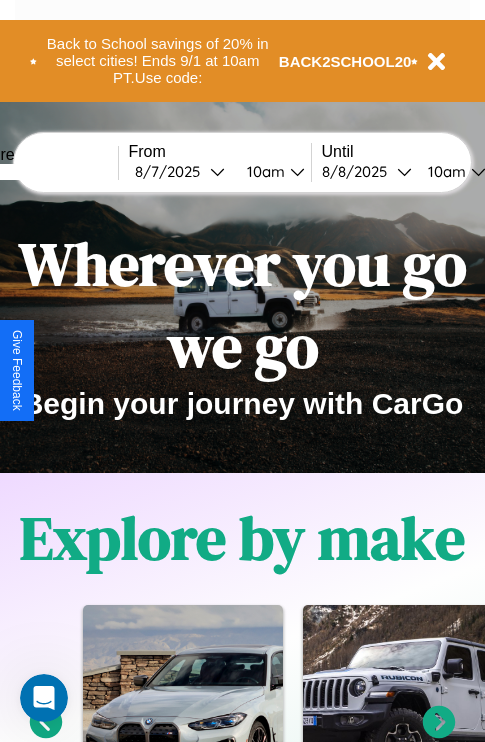 click at bounding box center [43, 172] 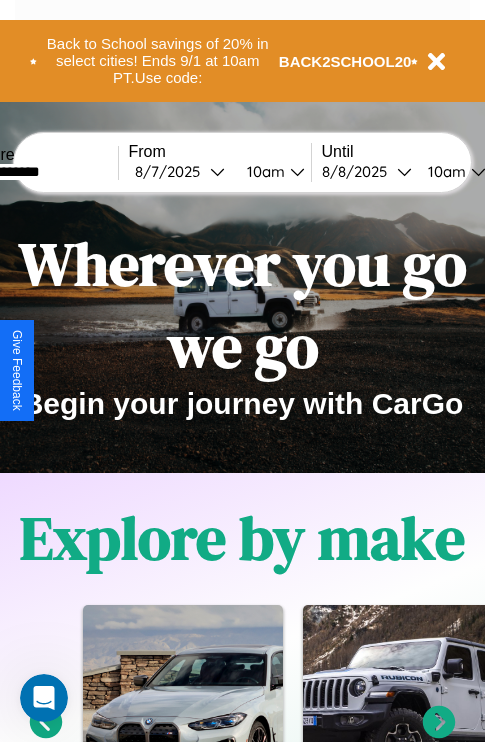 type on "**********" 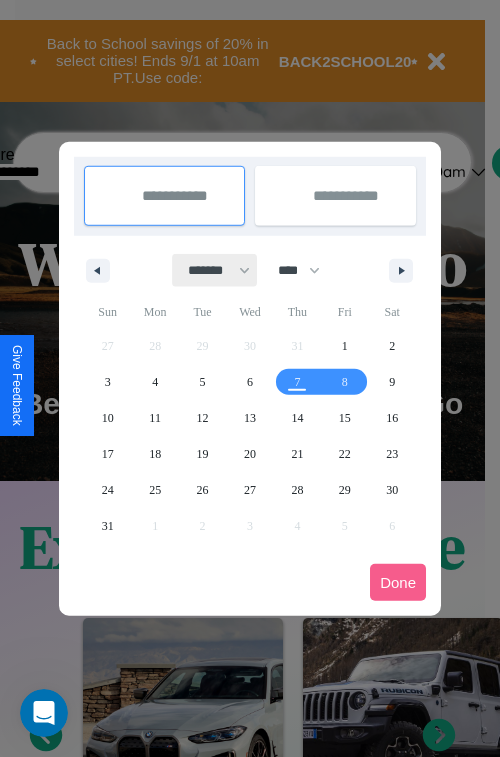 click on "******* ******** ***** ***** *** **** **** ****** ********* ******* ******** ********" at bounding box center (215, 270) 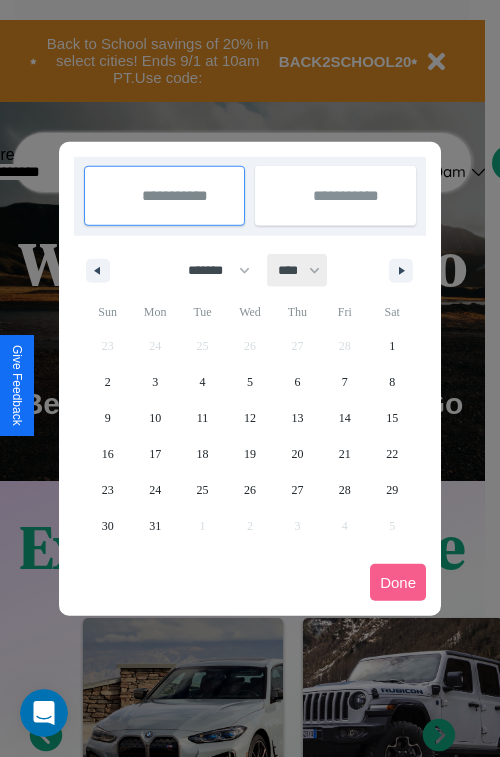 click on "**** **** **** **** **** **** **** **** **** **** **** **** **** **** **** **** **** **** **** **** **** **** **** **** **** **** **** **** **** **** **** **** **** **** **** **** **** **** **** **** **** **** **** **** **** **** **** **** **** **** **** **** **** **** **** **** **** **** **** **** **** **** **** **** **** **** **** **** **** **** **** **** **** **** **** **** **** **** **** **** **** **** **** **** **** **** **** **** **** **** **** **** **** **** **** **** **** **** **** **** **** **** **** **** **** **** **** **** **** **** **** **** **** **** **** **** **** **** **** **** ****" at bounding box center [298, 270] 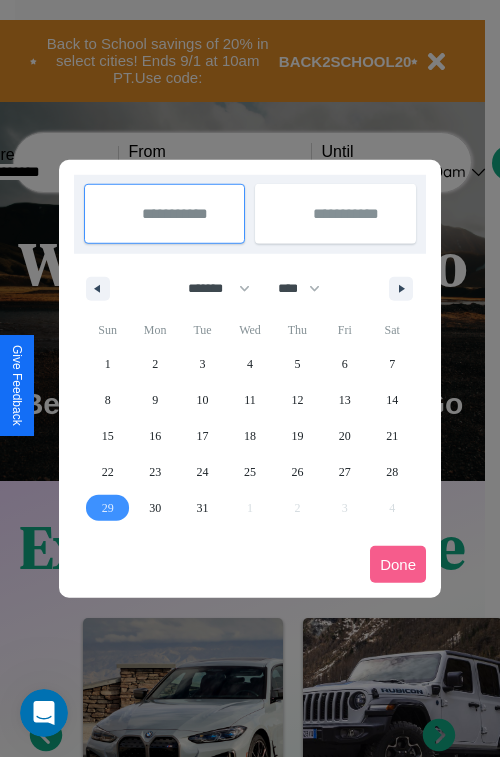 click on "29" at bounding box center [108, 508] 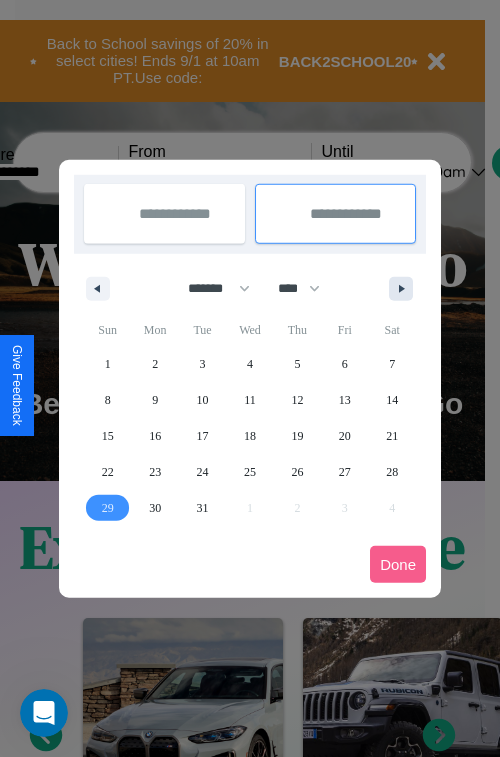 click at bounding box center [405, 289] 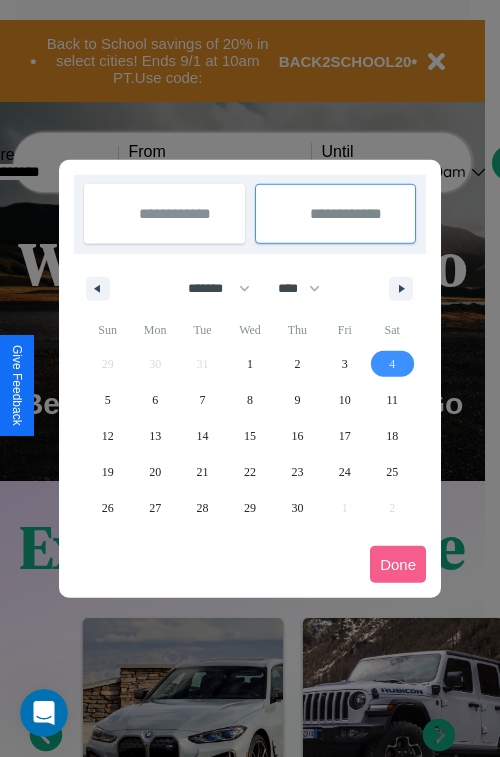 click on "4" at bounding box center [392, 364] 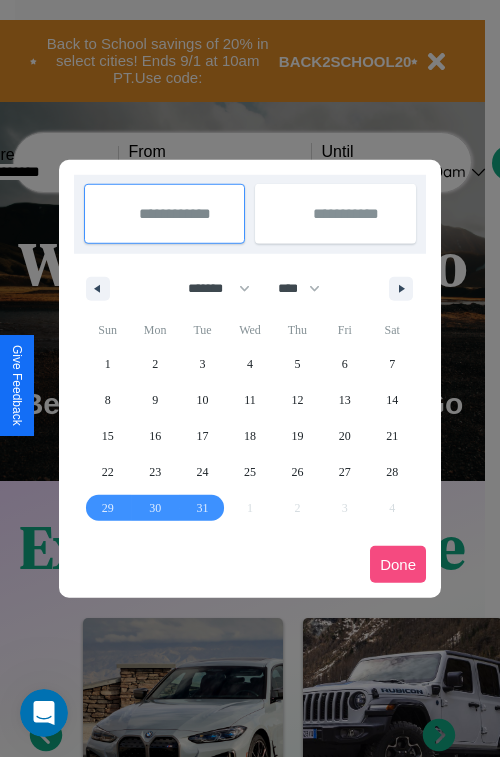 click on "Done" at bounding box center (398, 564) 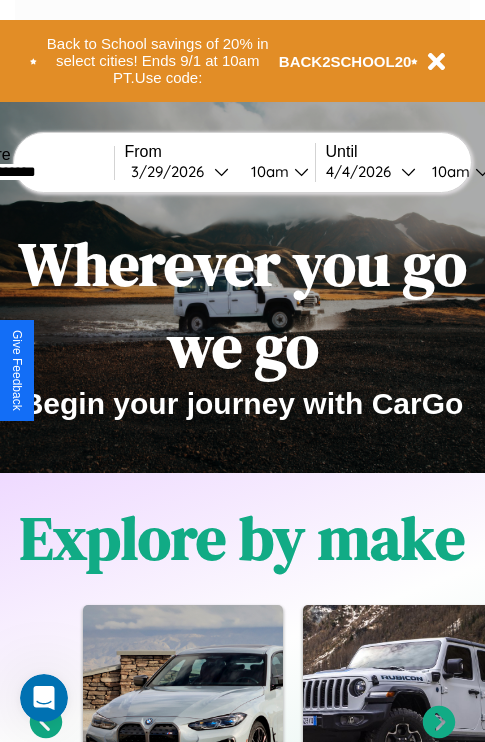 scroll, scrollTop: 0, scrollLeft: 72, axis: horizontal 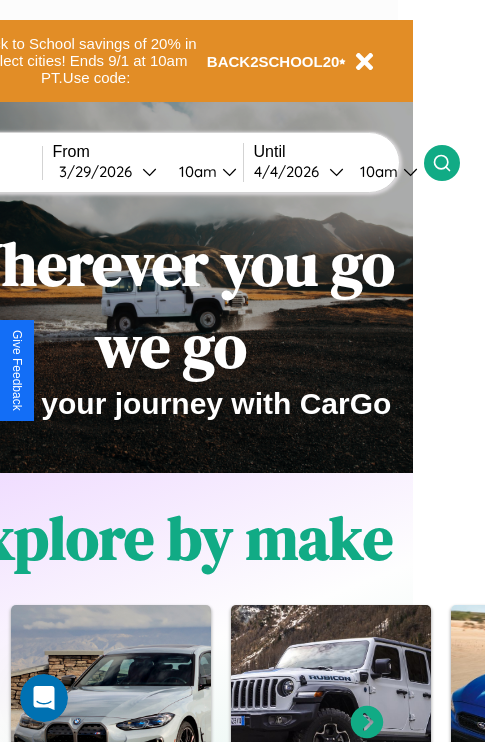 click 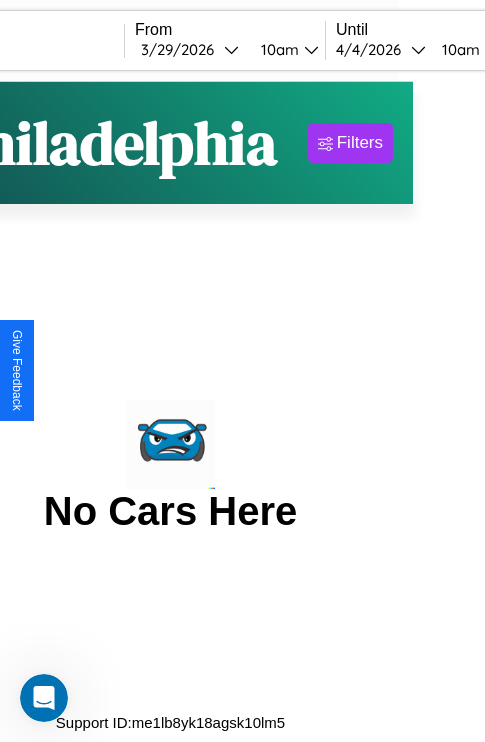 scroll, scrollTop: 0, scrollLeft: 0, axis: both 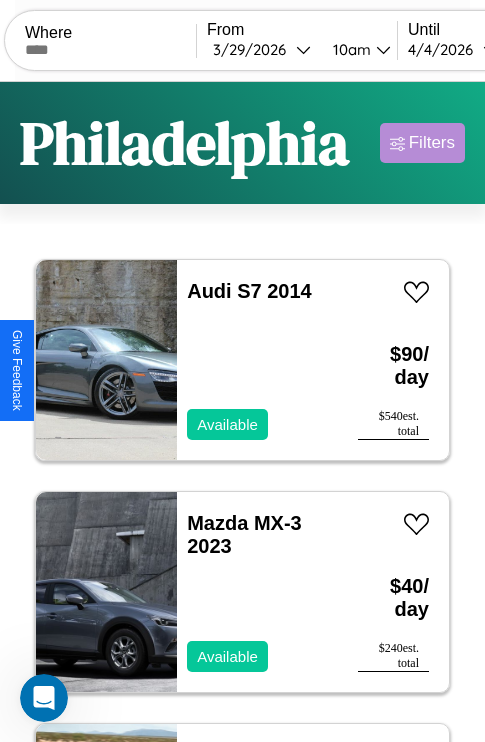click on "Filters" at bounding box center (432, 143) 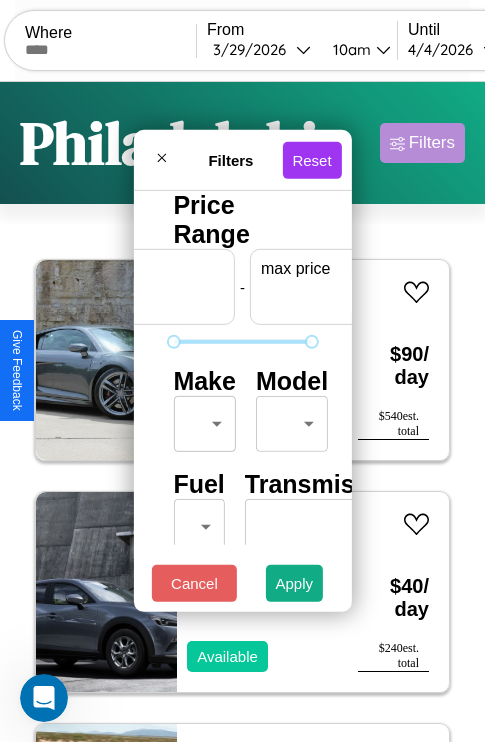 scroll, scrollTop: 0, scrollLeft: 124, axis: horizontal 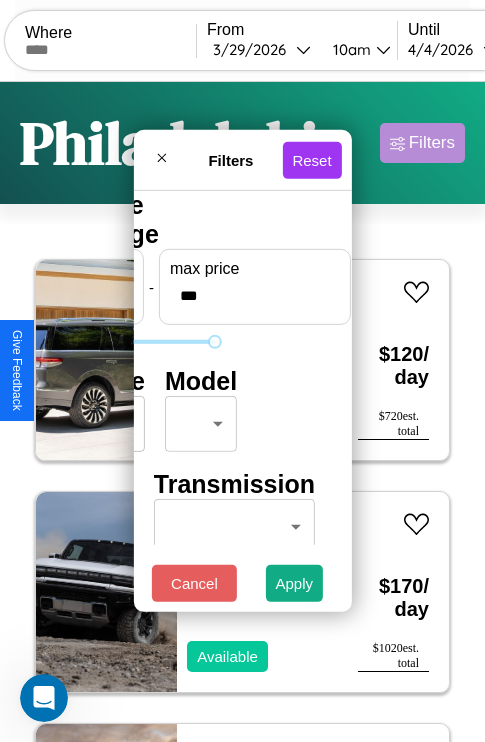 type on "***" 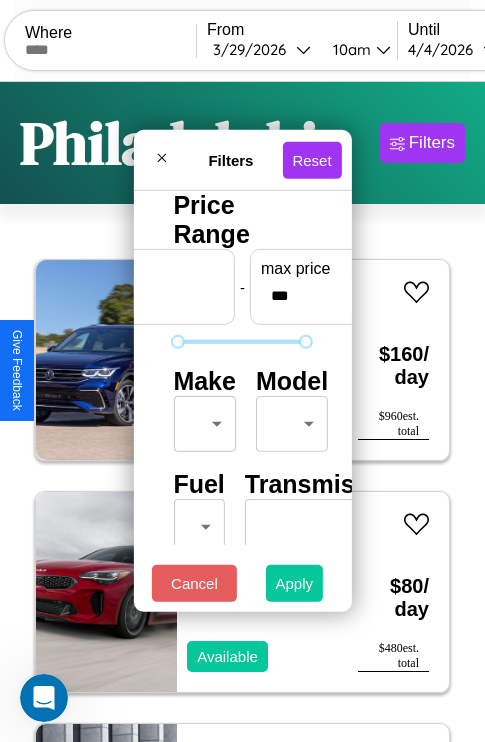 type on "**" 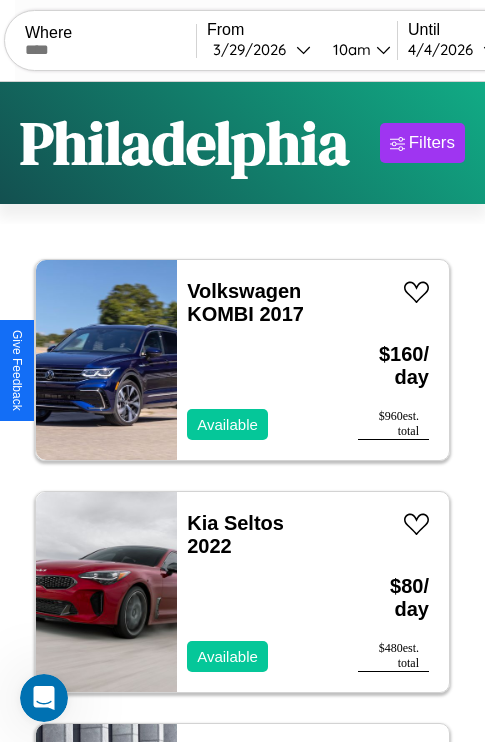 scroll, scrollTop: 66, scrollLeft: 0, axis: vertical 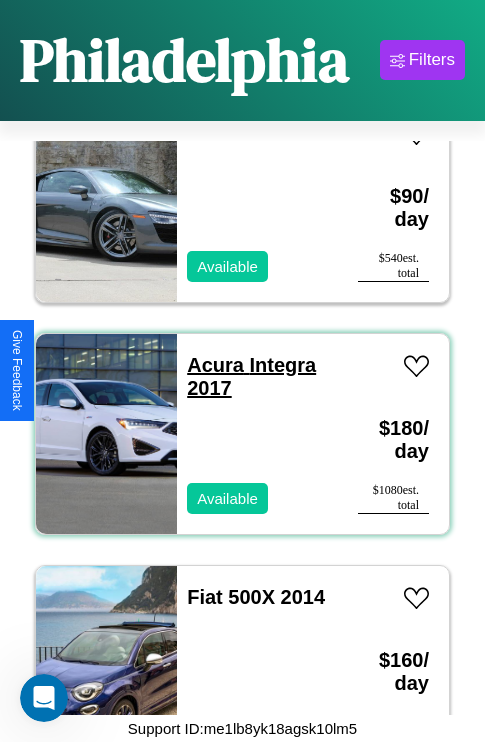 click on "Acura   Integra   2017" at bounding box center (251, 376) 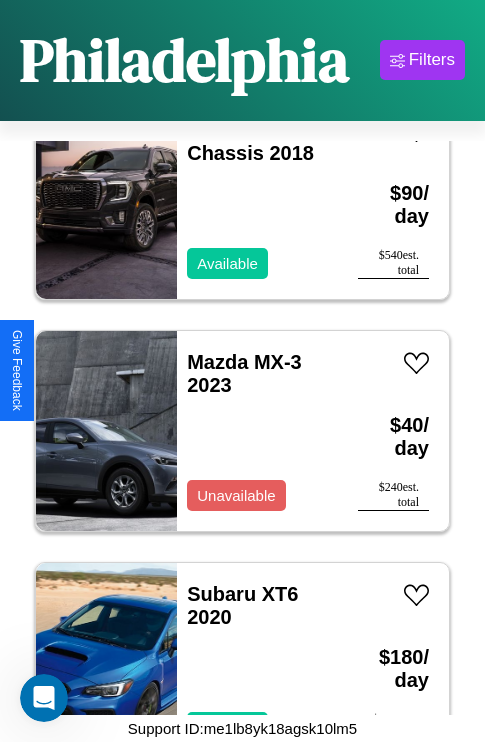 scroll, scrollTop: 3555, scrollLeft: 0, axis: vertical 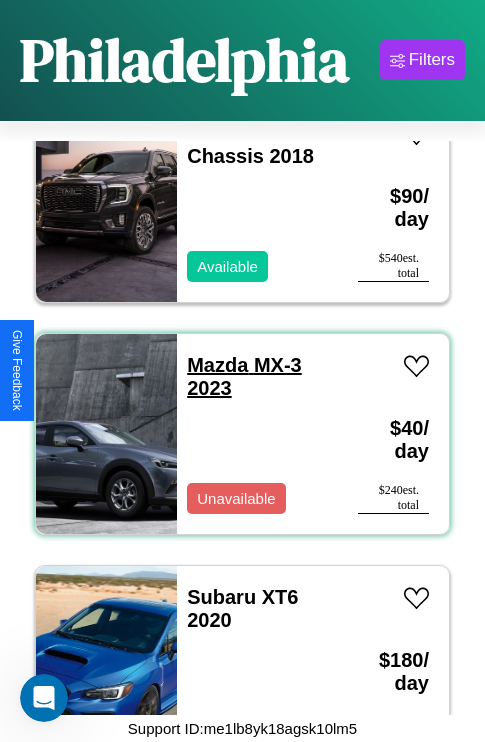 click on "Mazda   MX-3   2023" at bounding box center [244, 376] 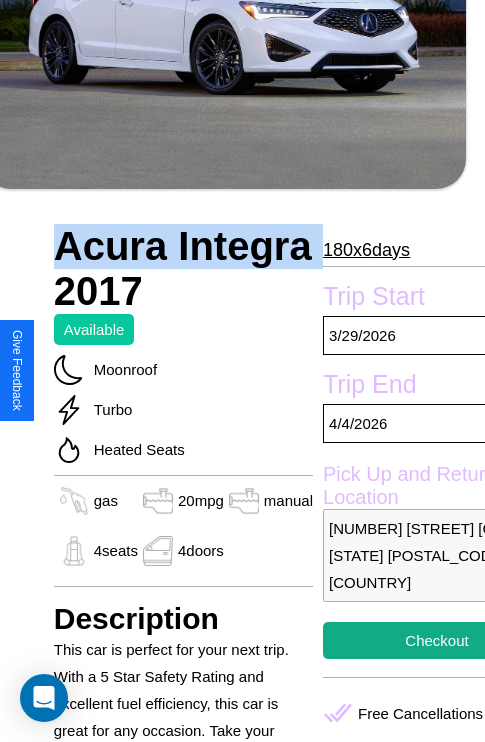 scroll, scrollTop: 486, scrollLeft: 68, axis: both 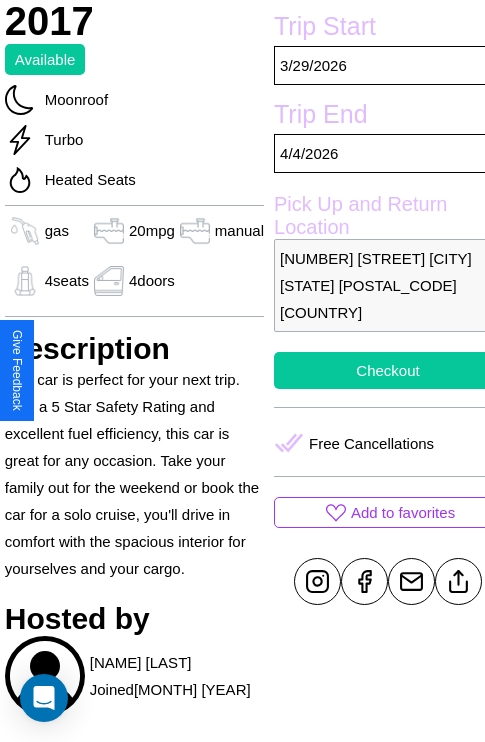 click on "Checkout" at bounding box center [388, 370] 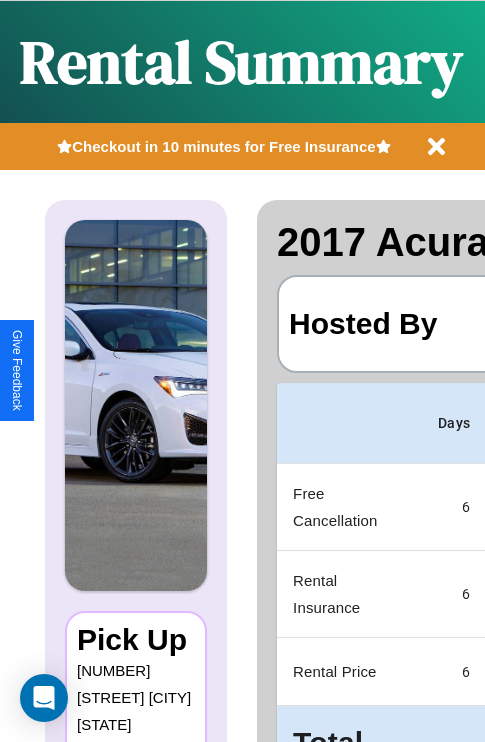 scroll, scrollTop: 0, scrollLeft: 397, axis: horizontal 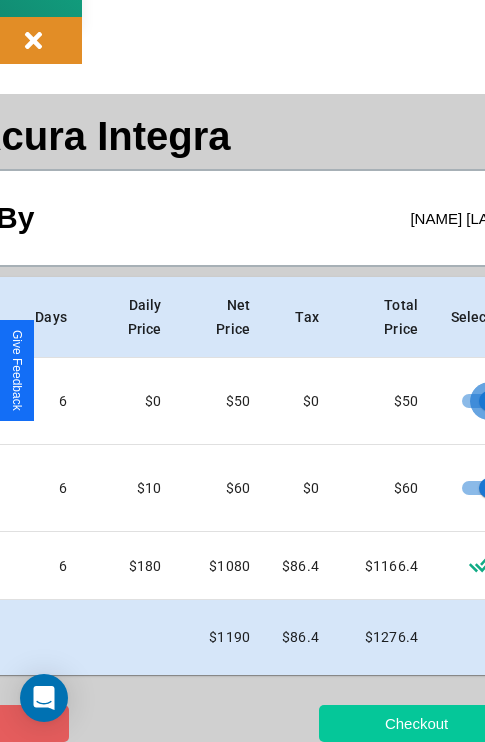 click on "Checkout" at bounding box center [416, 723] 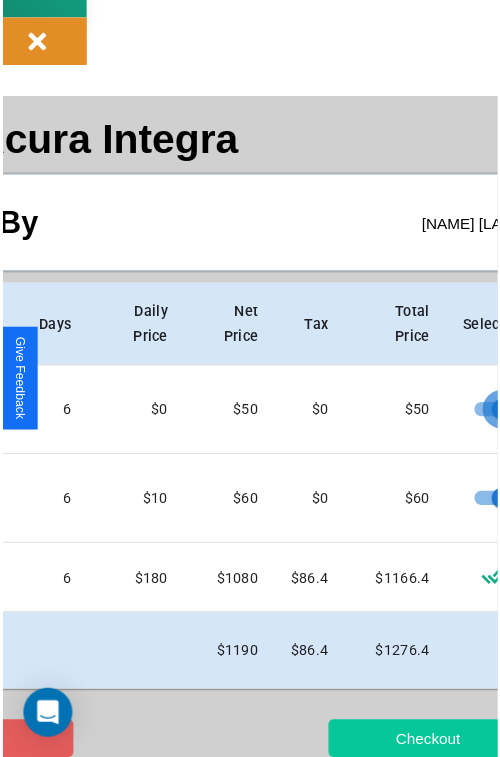 scroll, scrollTop: 0, scrollLeft: 0, axis: both 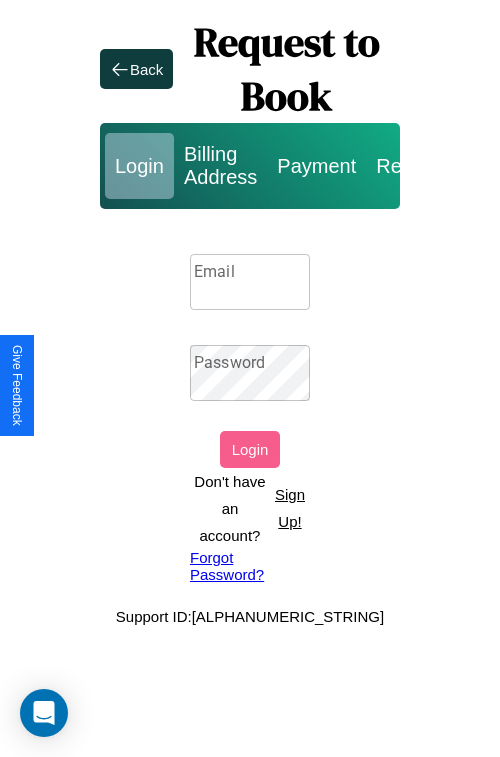 click on "Sign Up!" at bounding box center [290, 508] 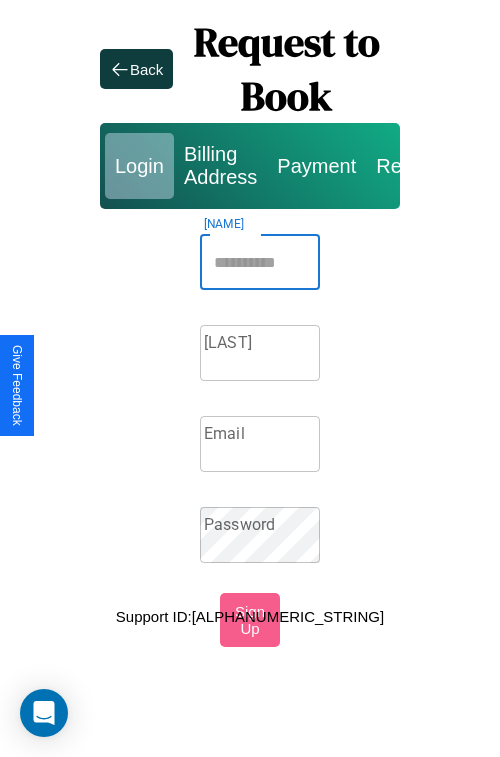 click on "Firstname" at bounding box center [260, 262] 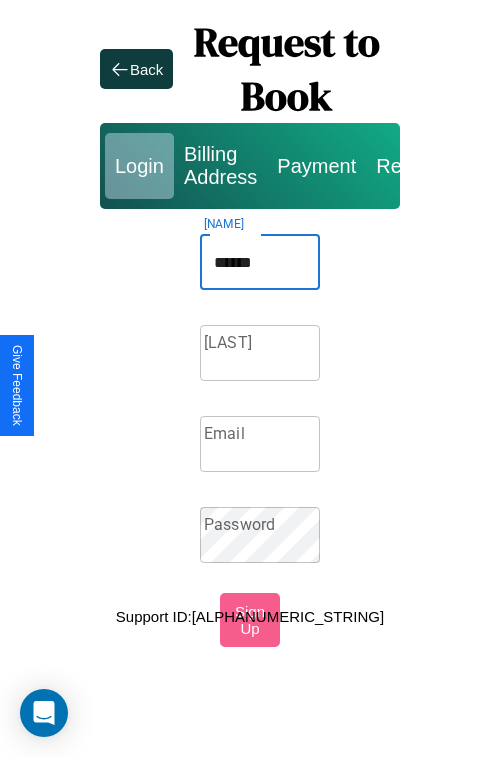 type on "******" 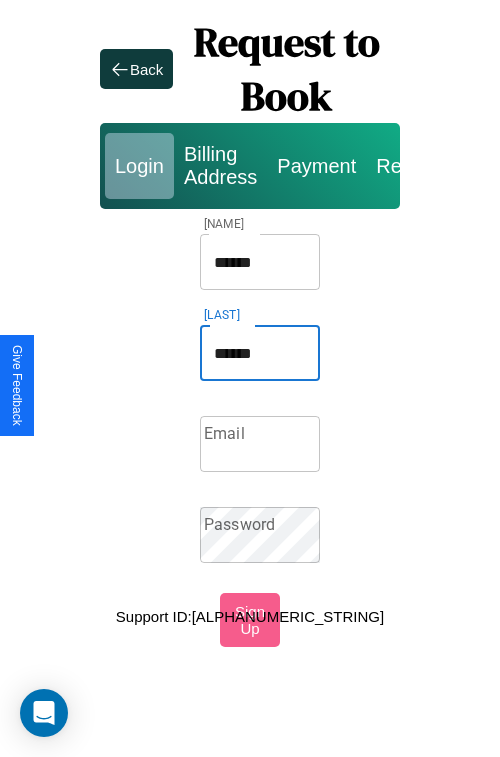 type on "******" 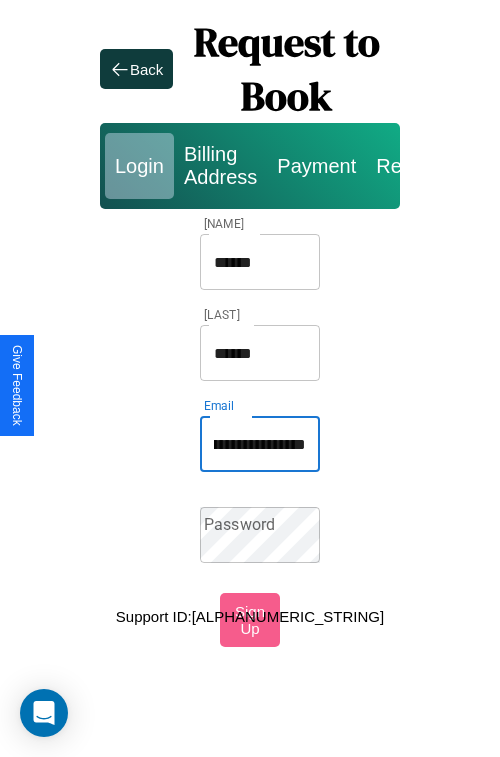 scroll, scrollTop: 0, scrollLeft: 67, axis: horizontal 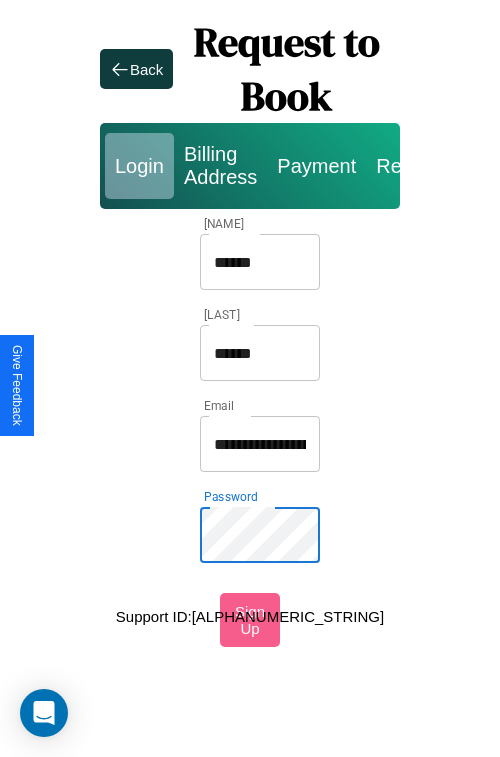 click on "******" at bounding box center [260, 262] 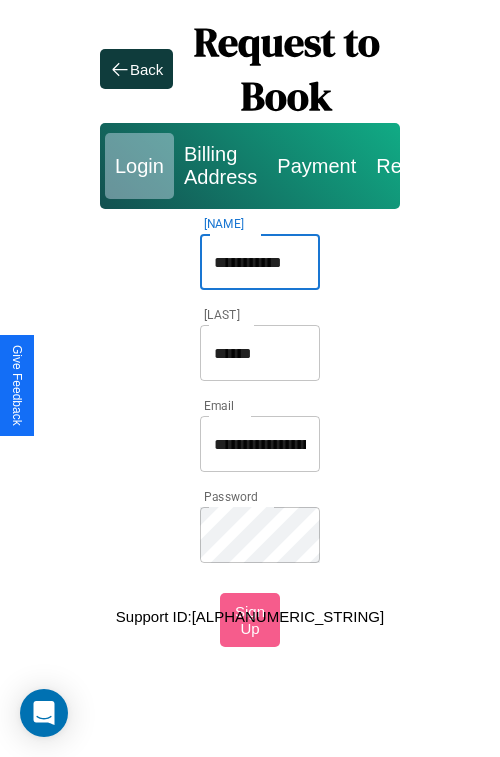 type on "**********" 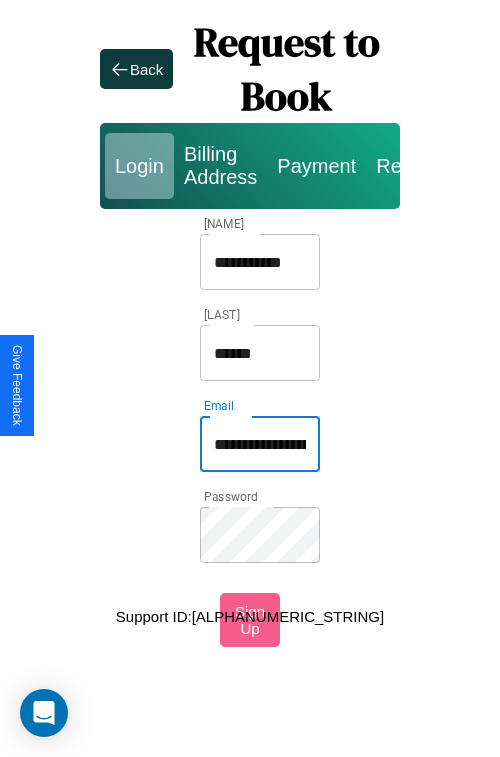 click on "**********" at bounding box center (260, 444) 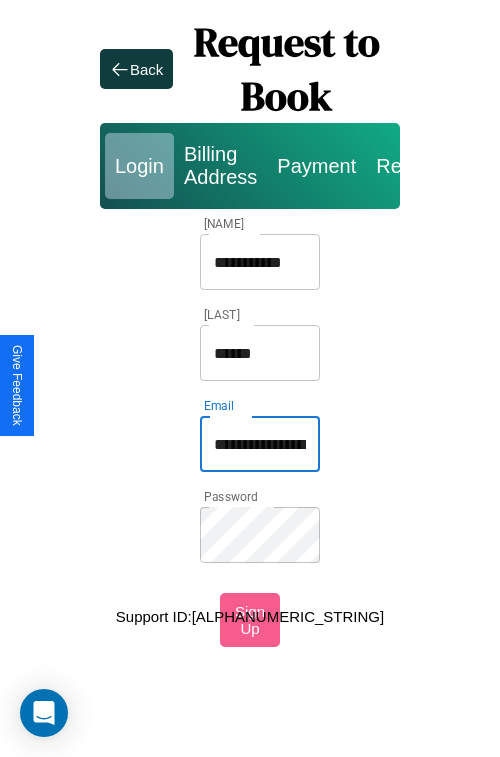 type on "**********" 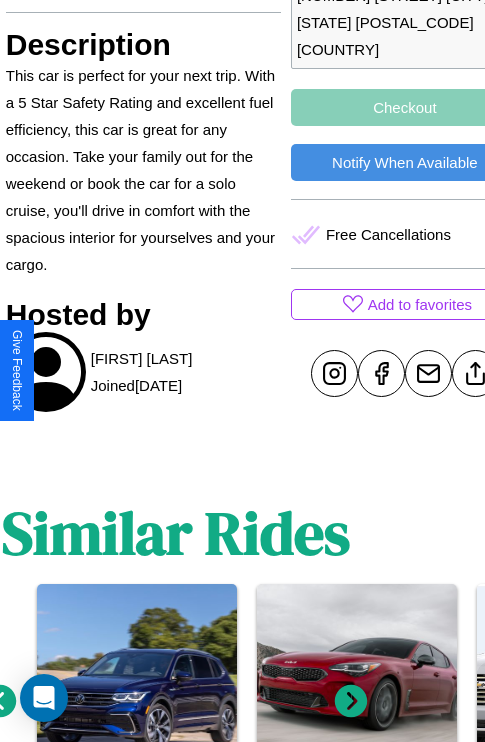scroll, scrollTop: 790, scrollLeft: 68, axis: both 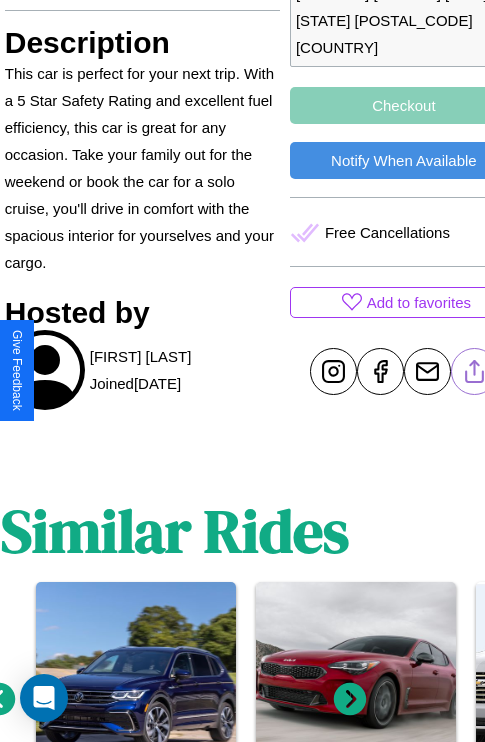 click 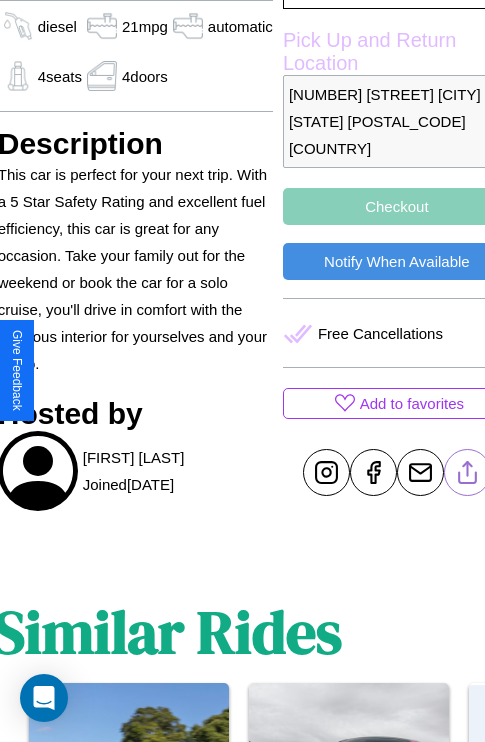scroll, scrollTop: 524, scrollLeft: 88, axis: both 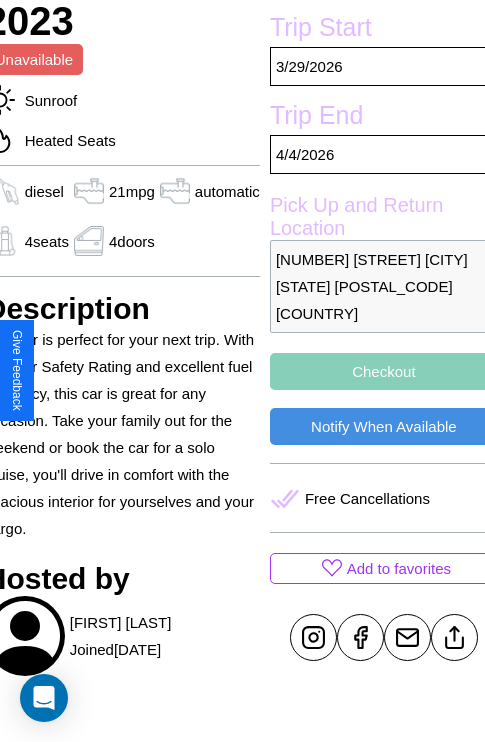 click on "Checkout" at bounding box center [384, 371] 